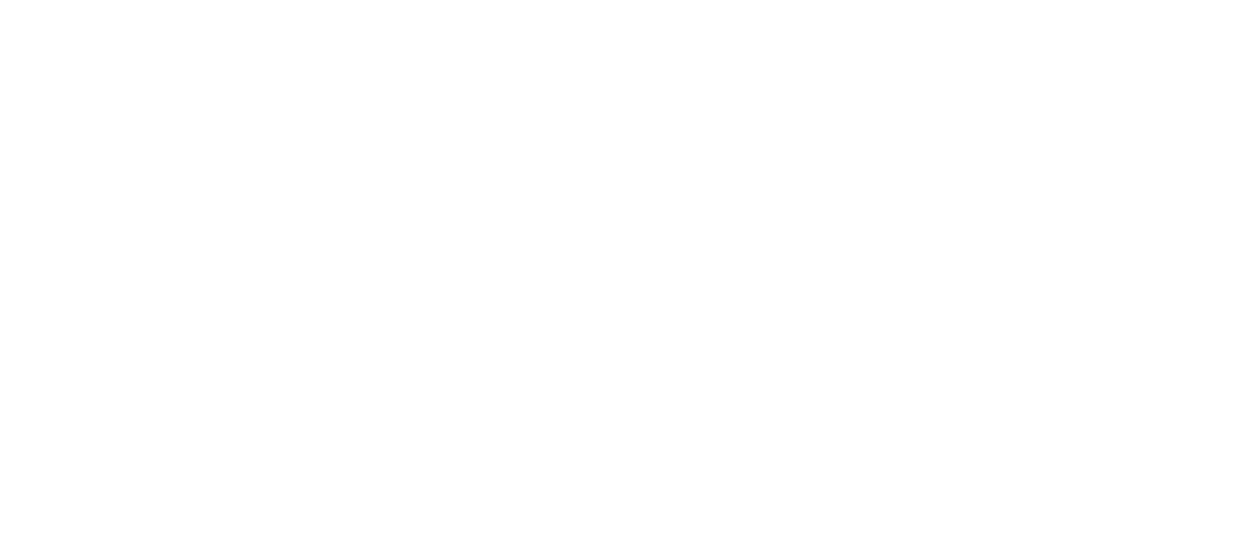 scroll, scrollTop: 0, scrollLeft: 0, axis: both 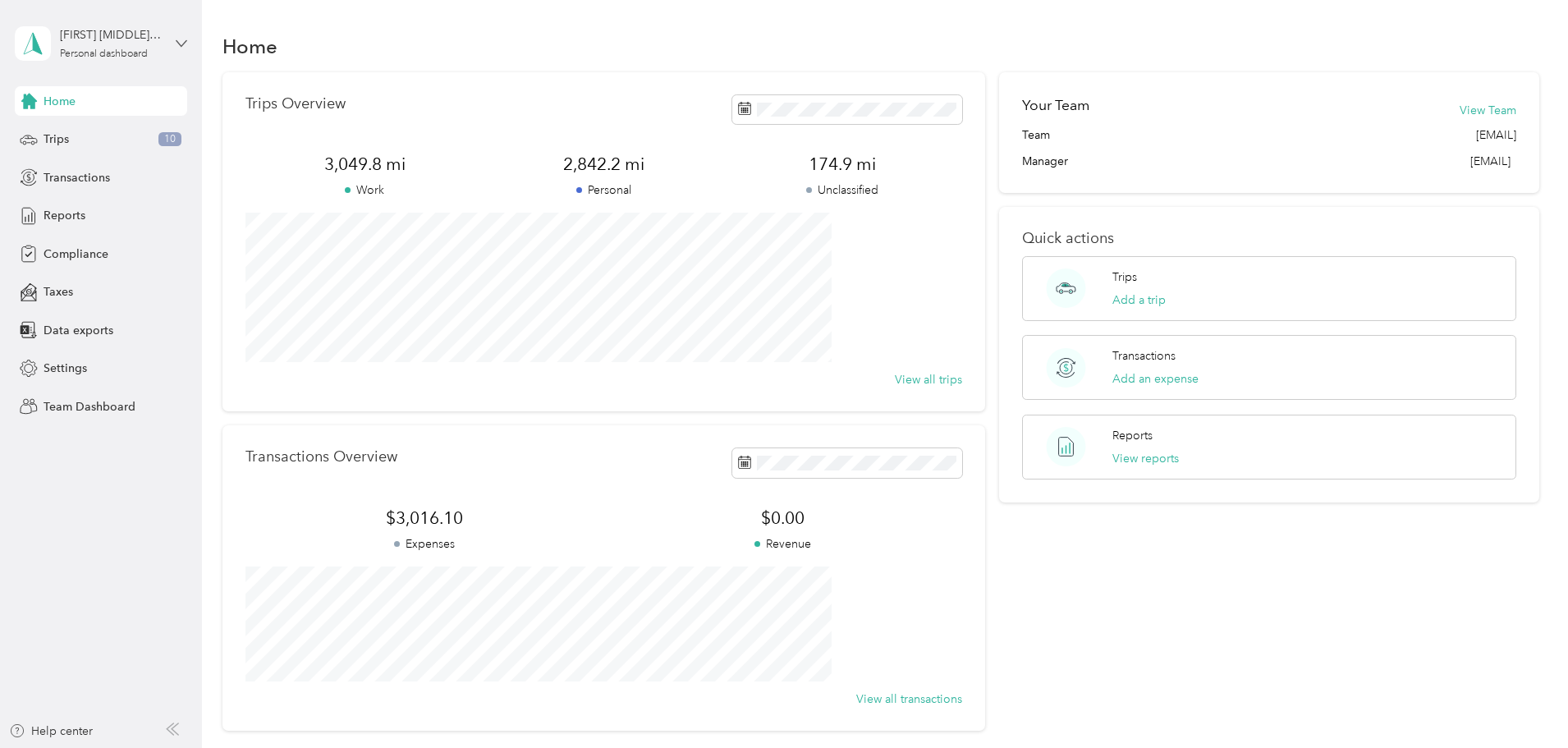 click 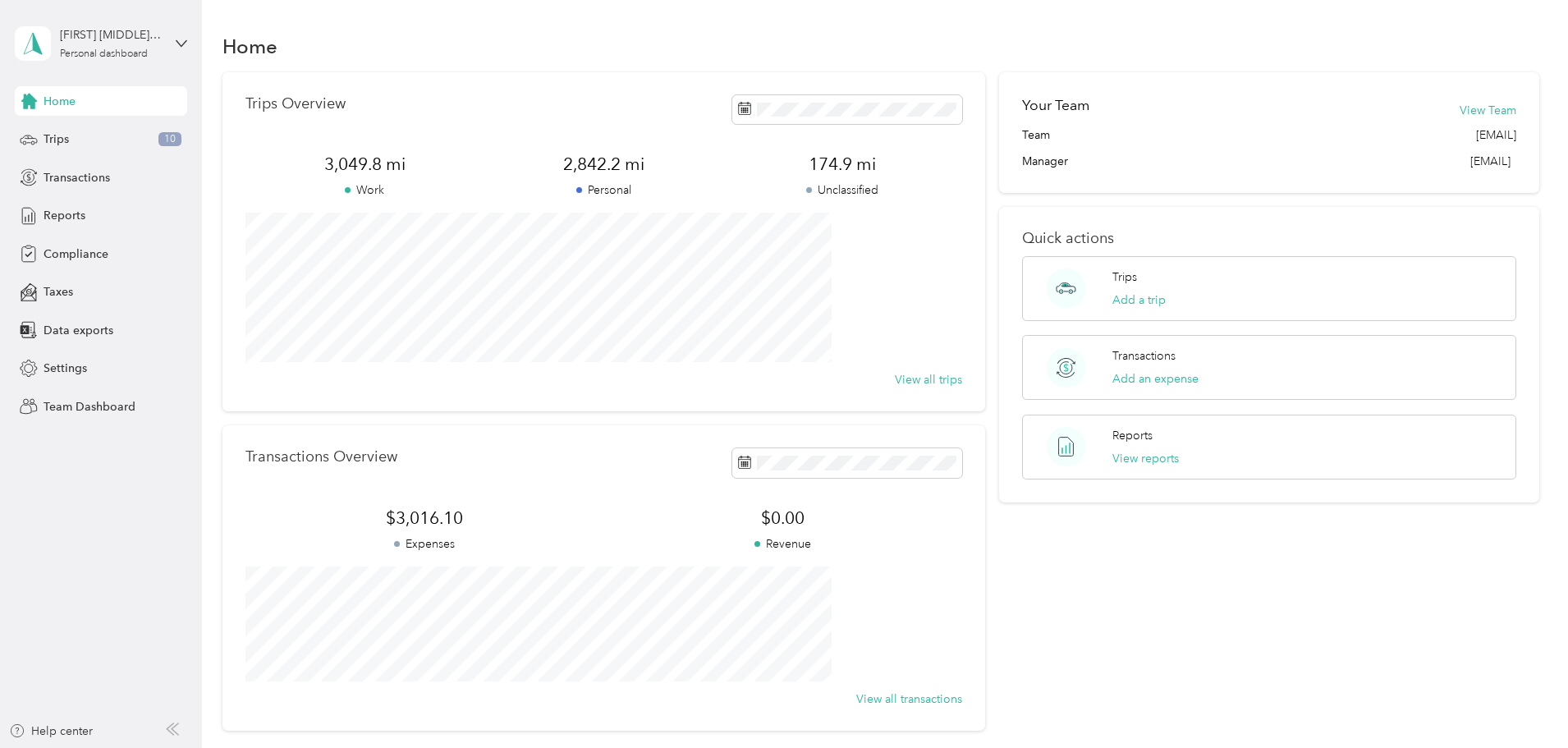 click on "Team dashboard" at bounding box center [73, 134] 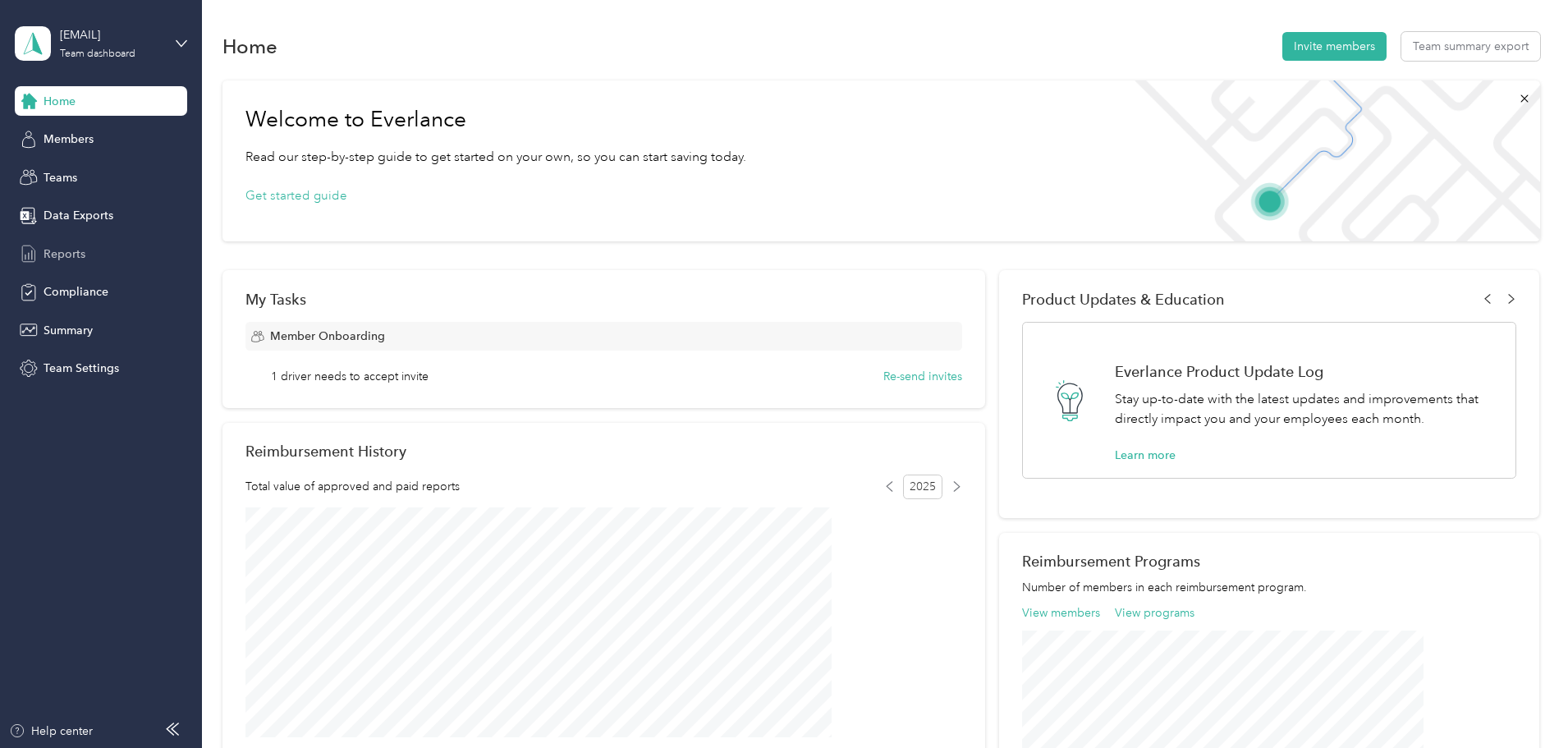 click on "Reports" at bounding box center (64, 254) 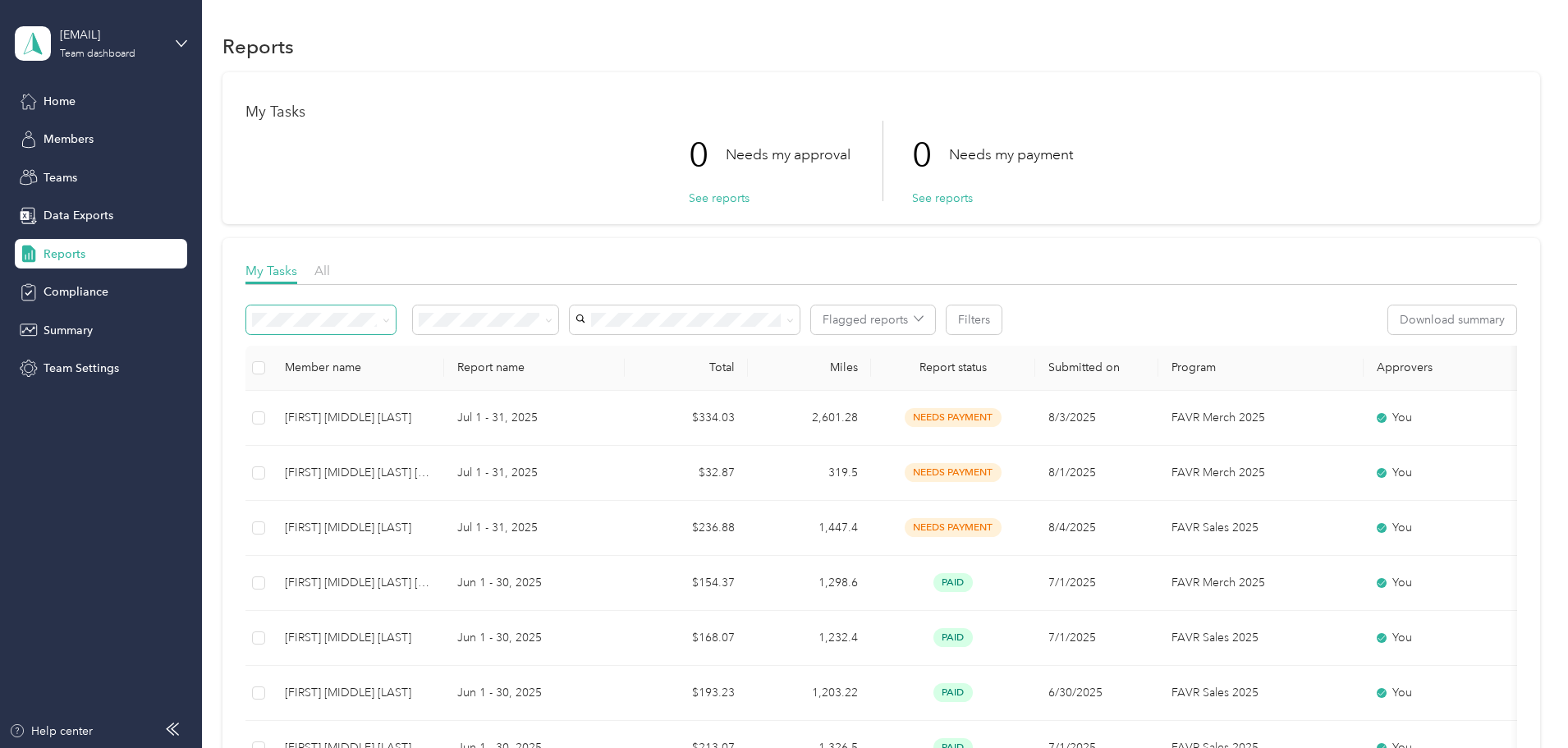 click 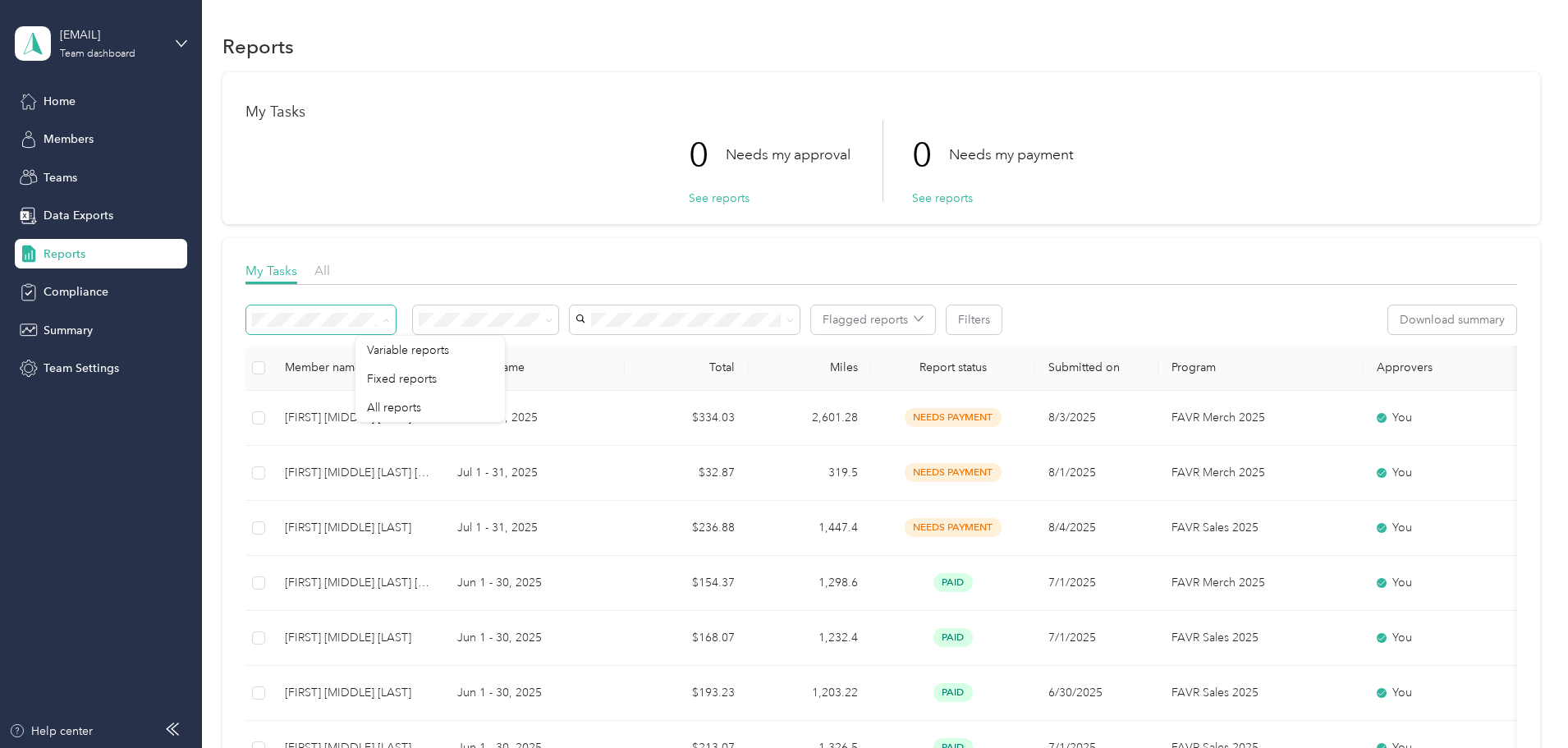 click 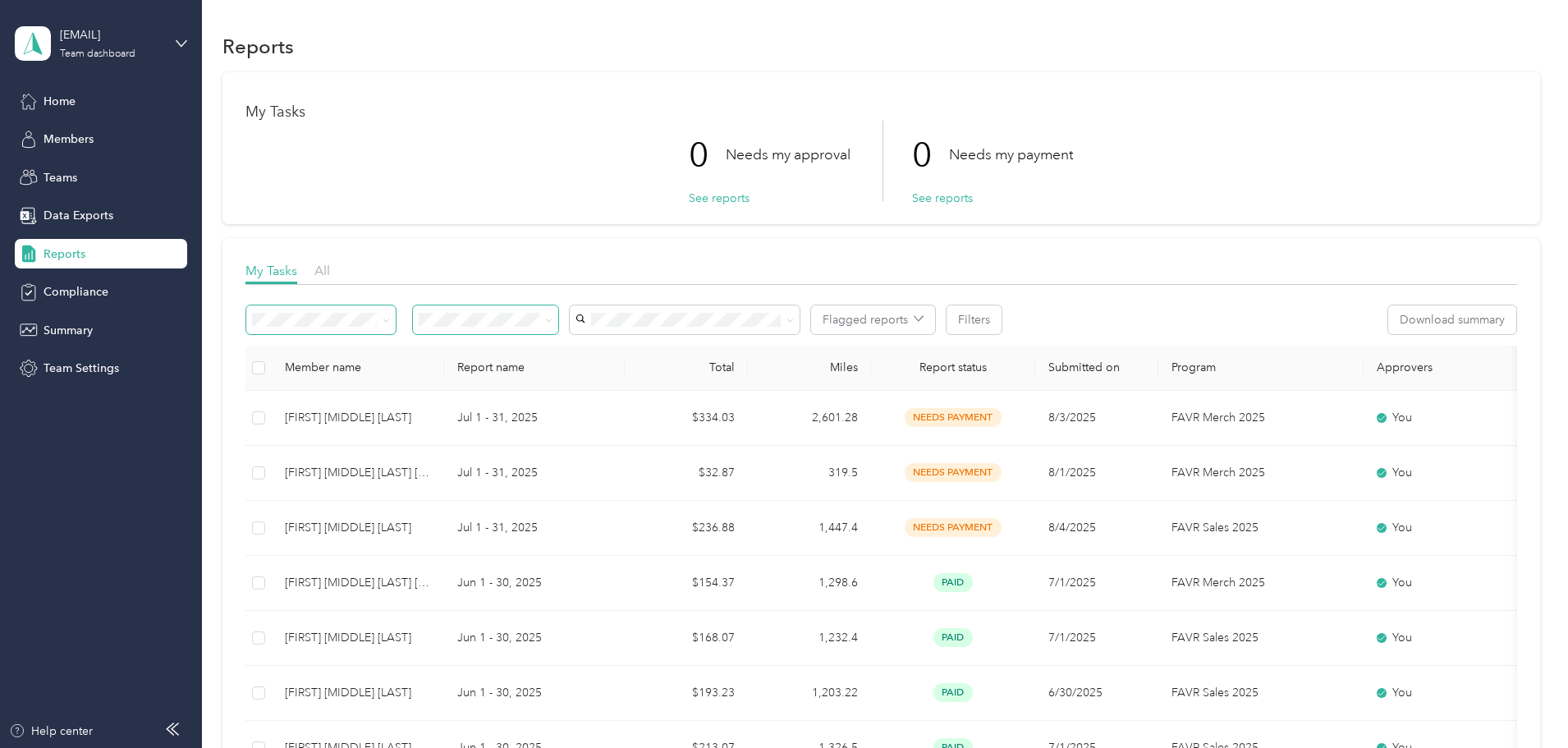 click 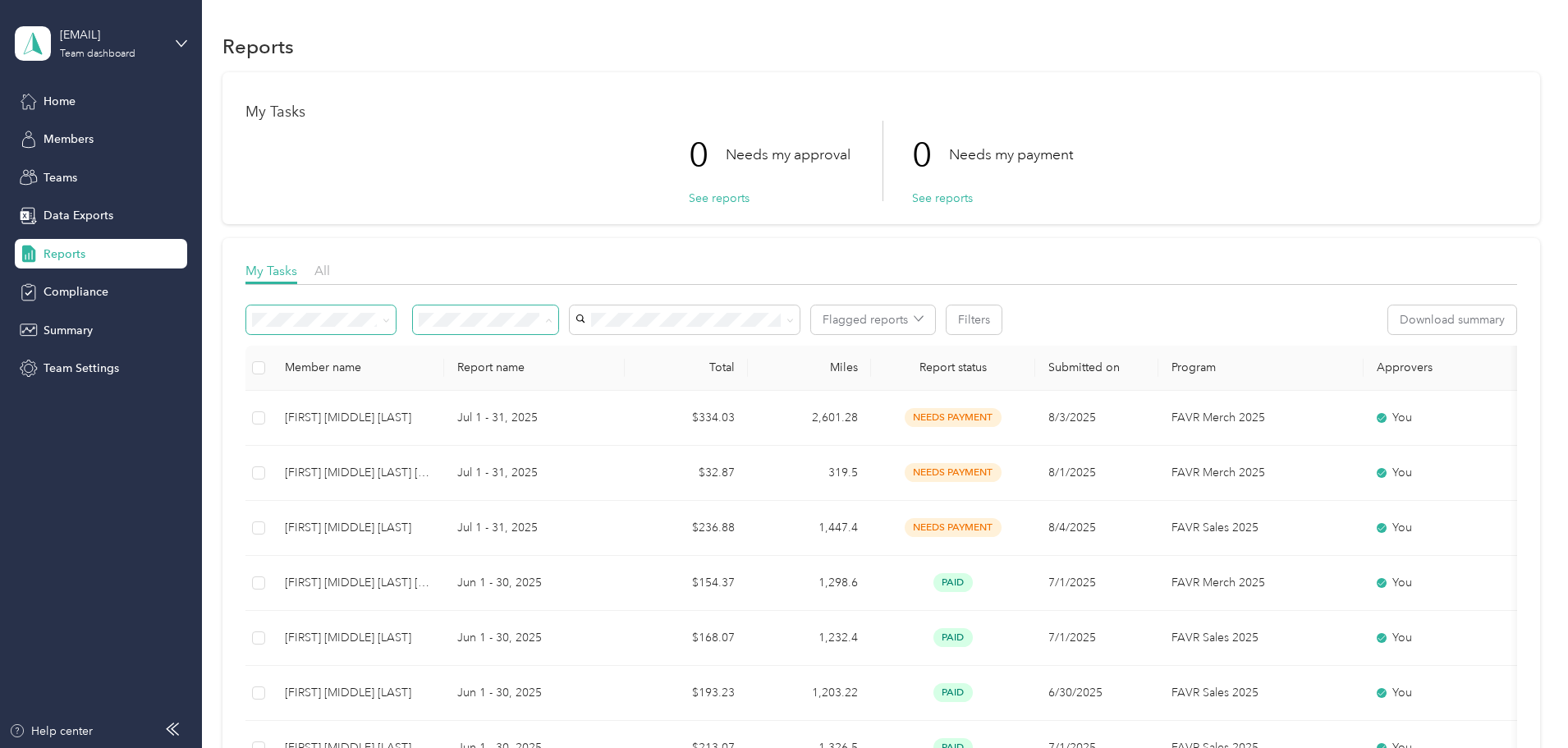 click on "Needs my approval" at bounding box center [585, 379] 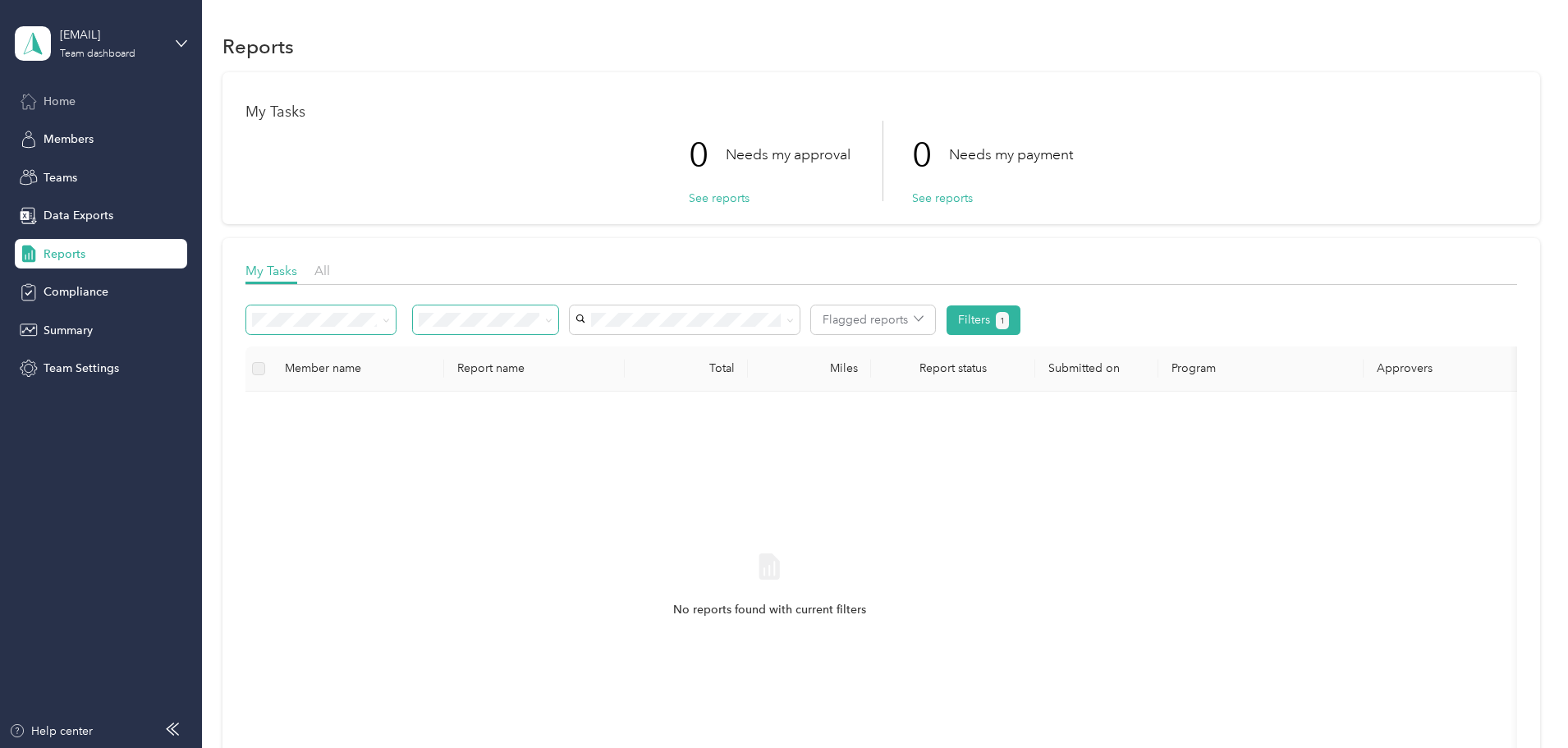 click on "Home" at bounding box center (101, 101) 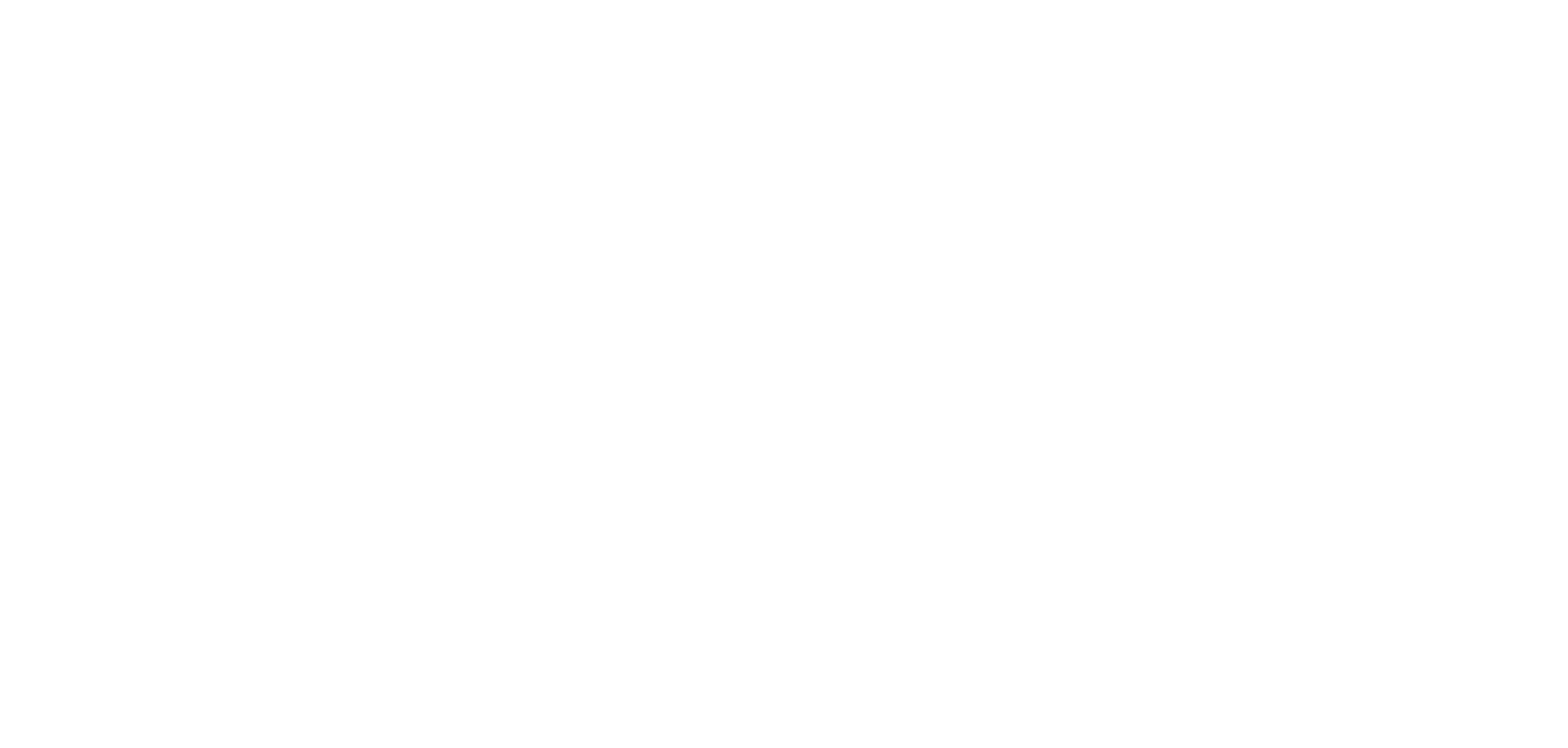 scroll, scrollTop: 0, scrollLeft: 0, axis: both 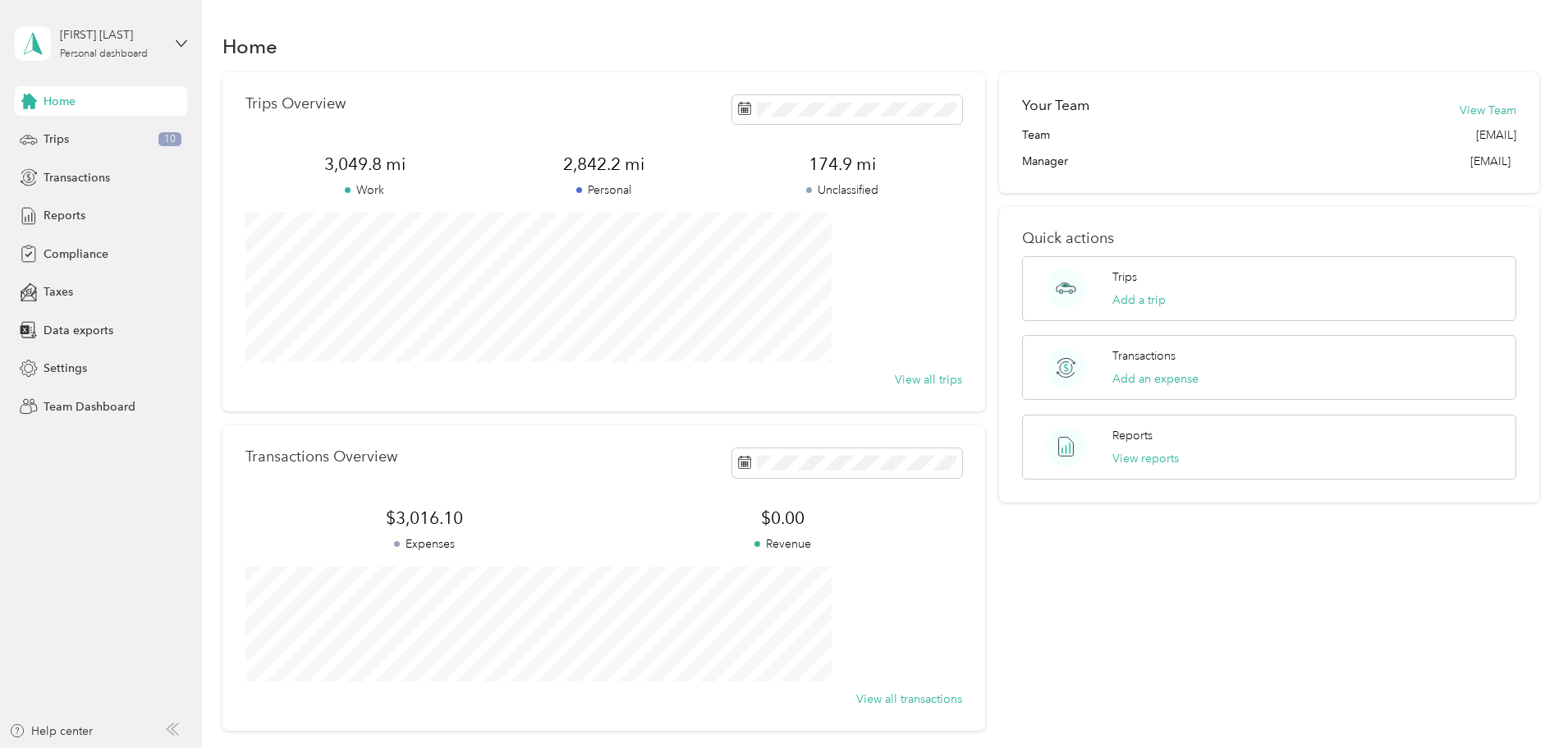 click on "[FIRST] [LAST] Personal dashboard" at bounding box center (101, 44) 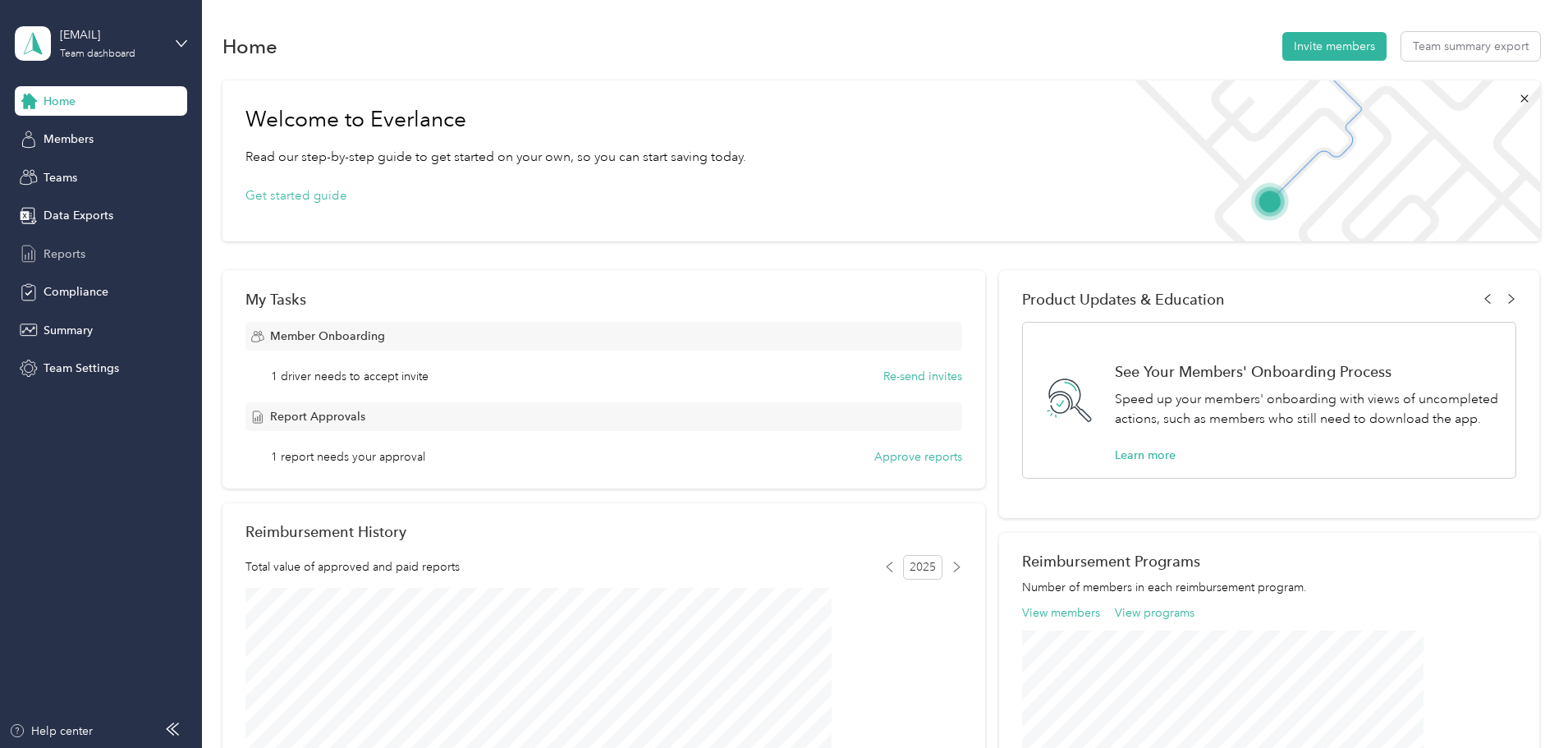 click on "Reports" at bounding box center (101, 254) 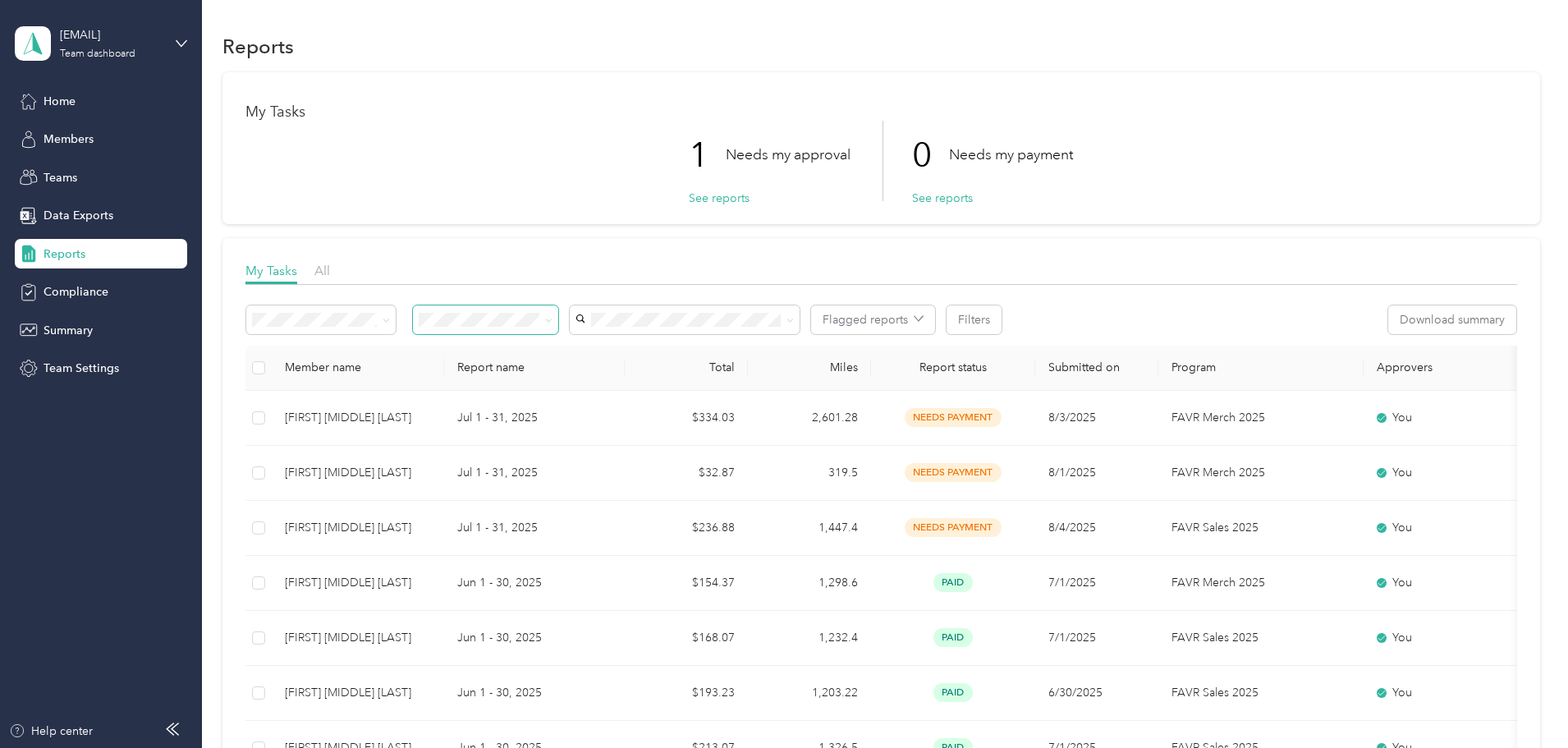 click at bounding box center [546, 319] 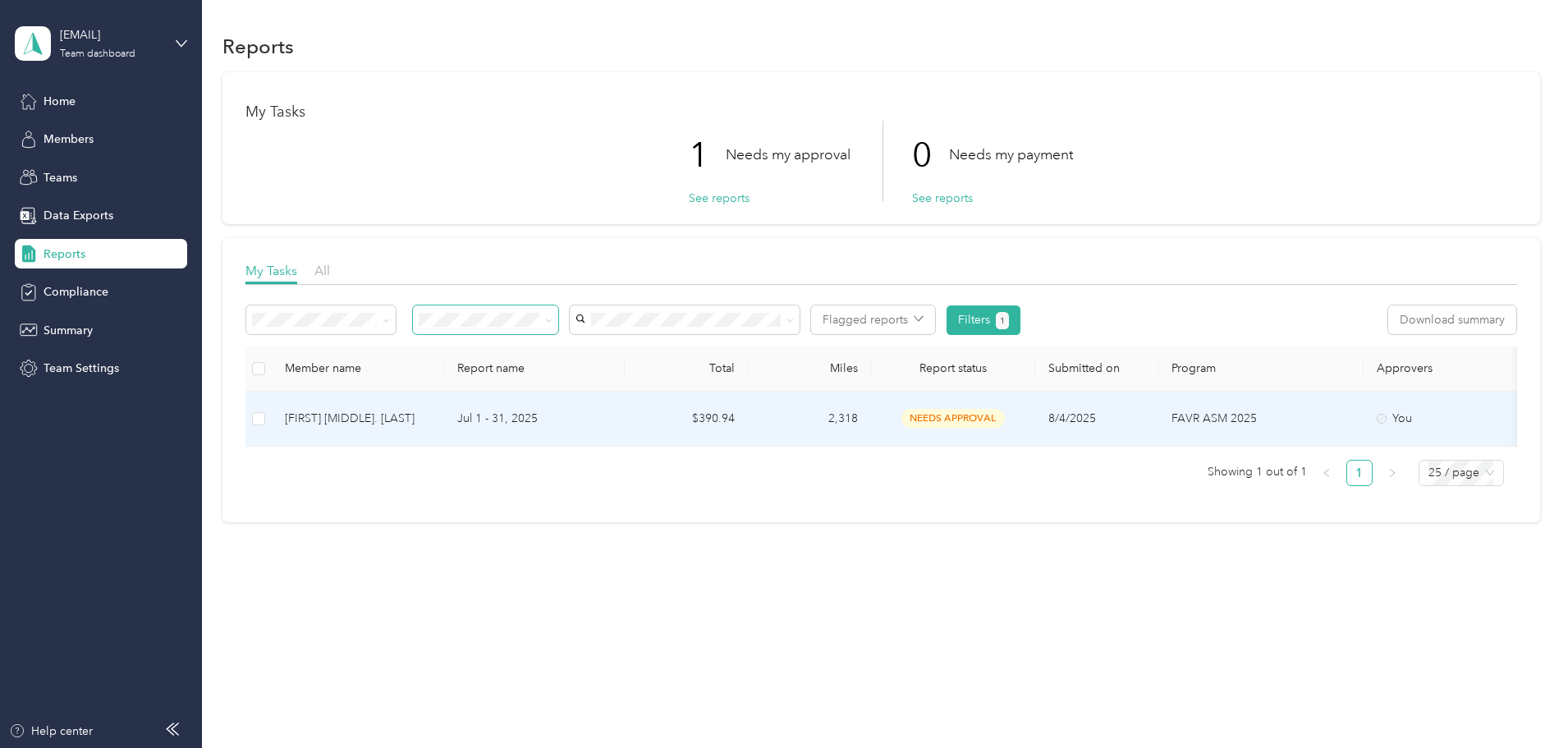 click on "[FIRST]	[MIDDLE]. [LAST]" at bounding box center [358, 419] 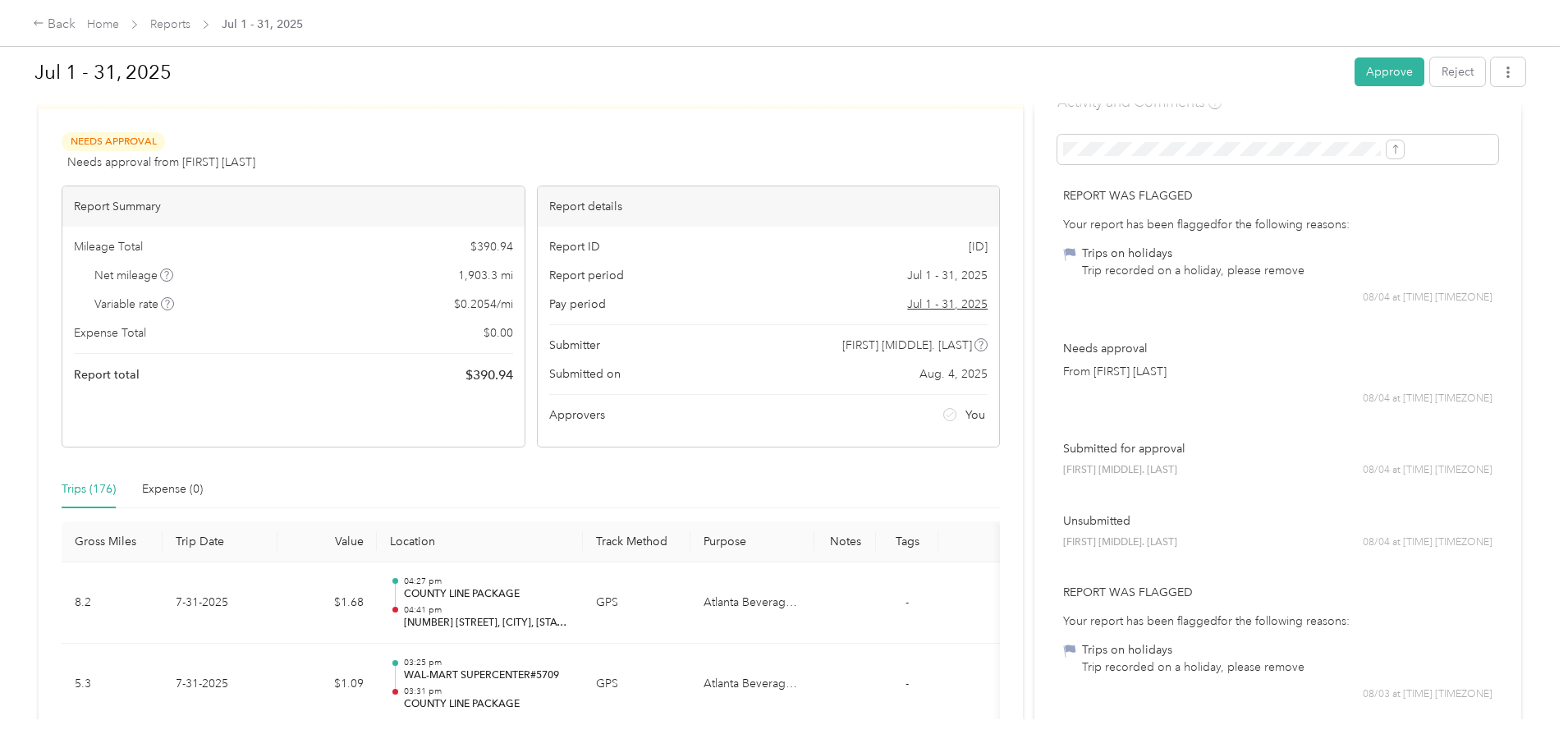 scroll, scrollTop: 0, scrollLeft: 0, axis: both 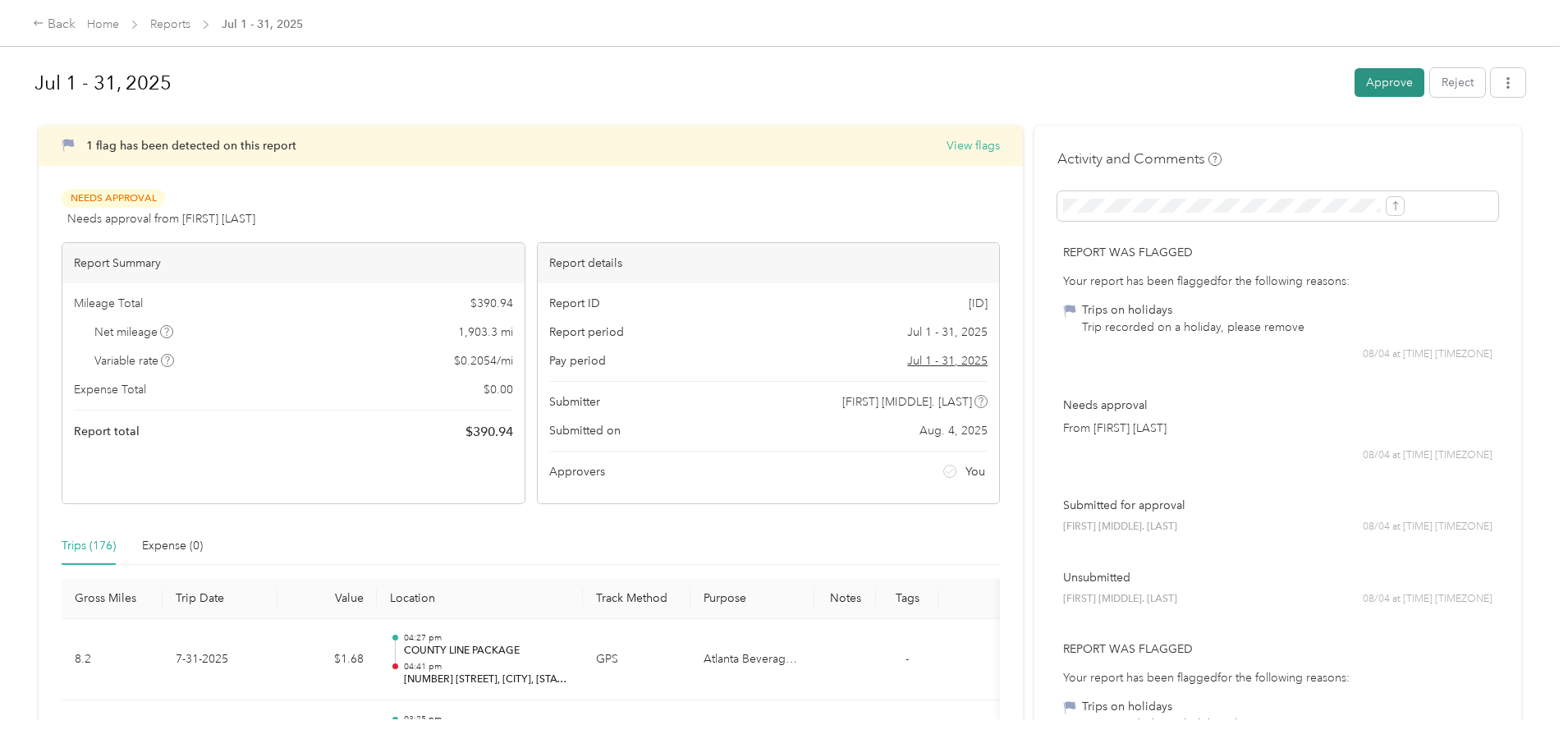 click on "Approve" at bounding box center [1389, 82] 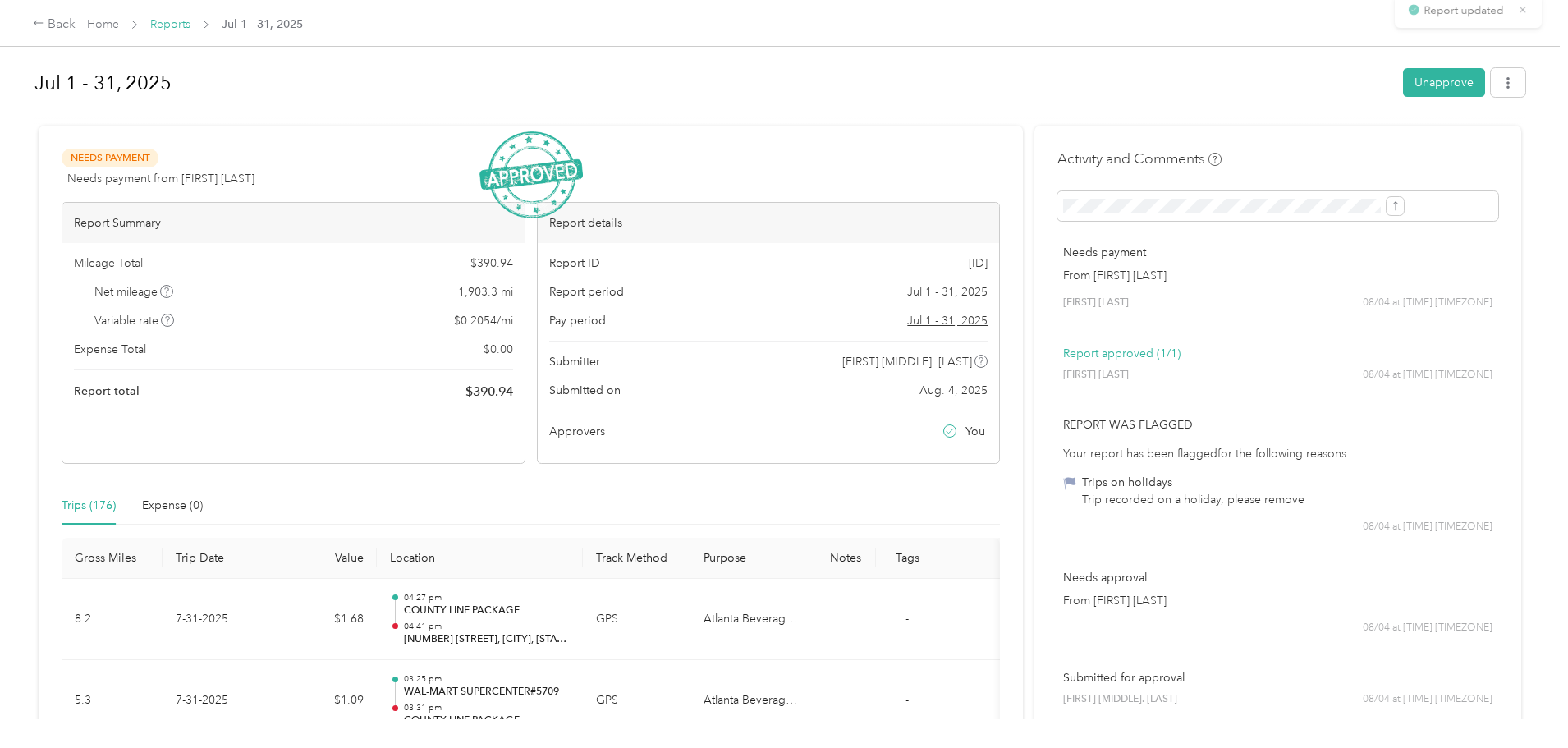 click on "Reports" at bounding box center [170, 24] 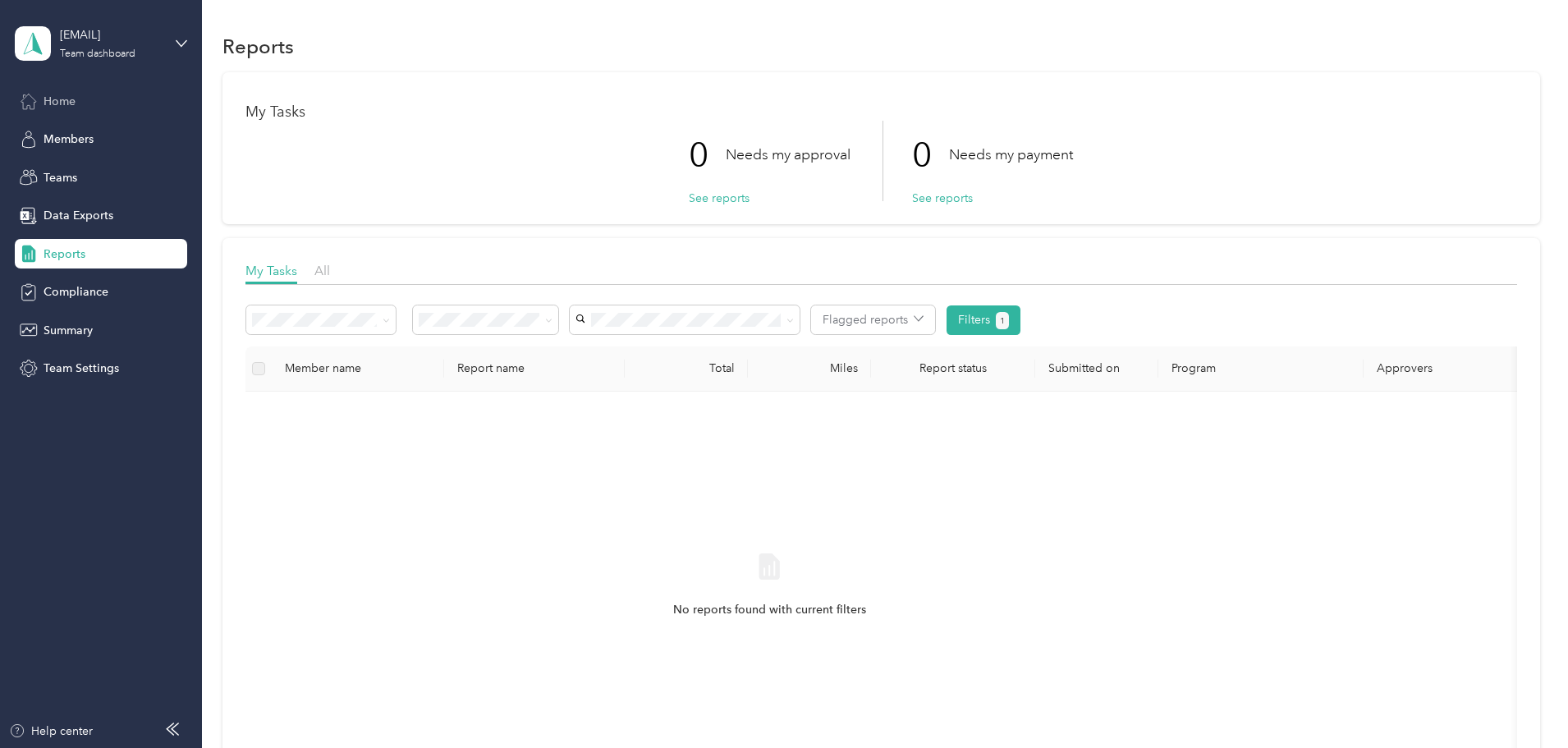 click on "Home" at bounding box center [59, 101] 